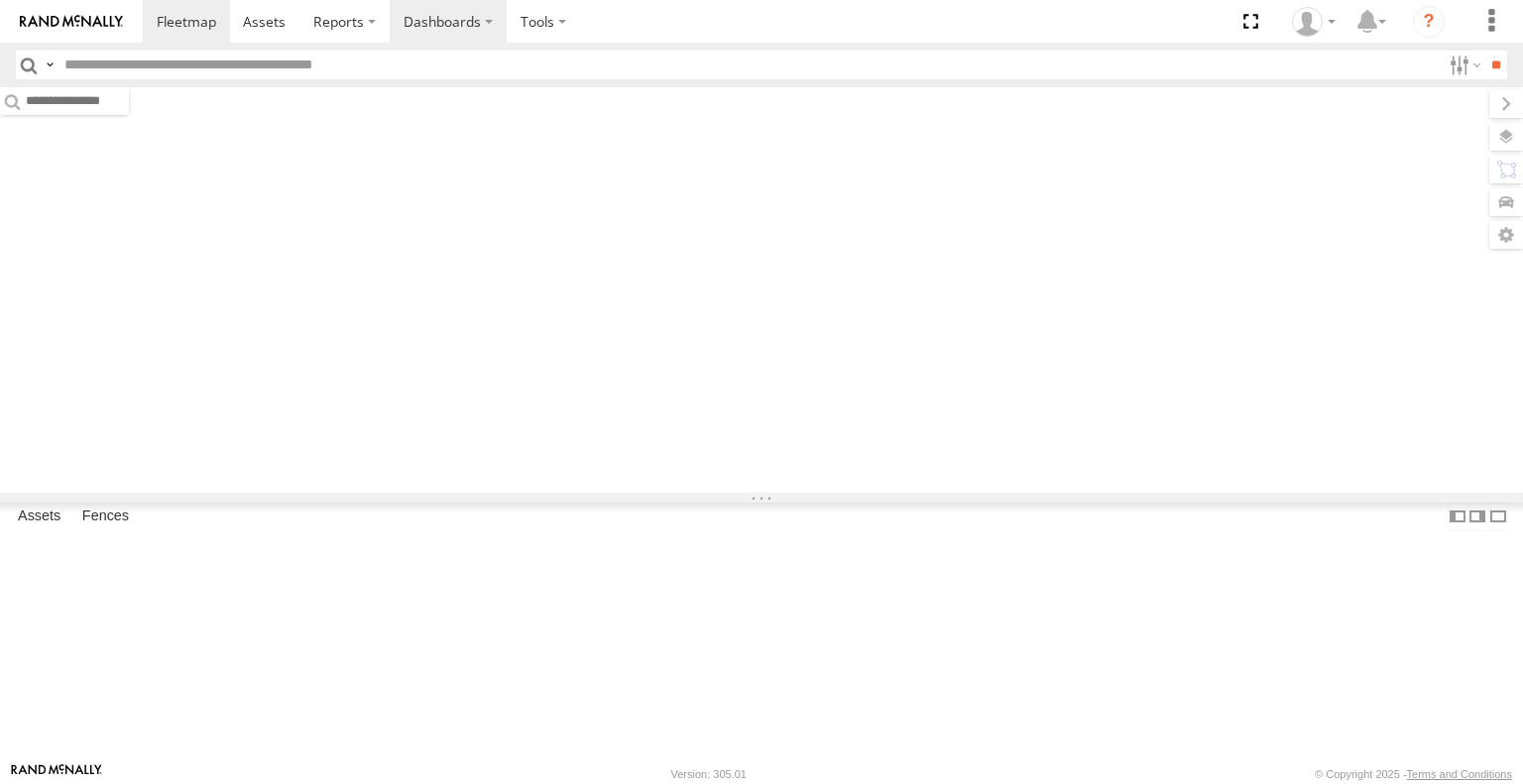 scroll, scrollTop: 0, scrollLeft: 0, axis: both 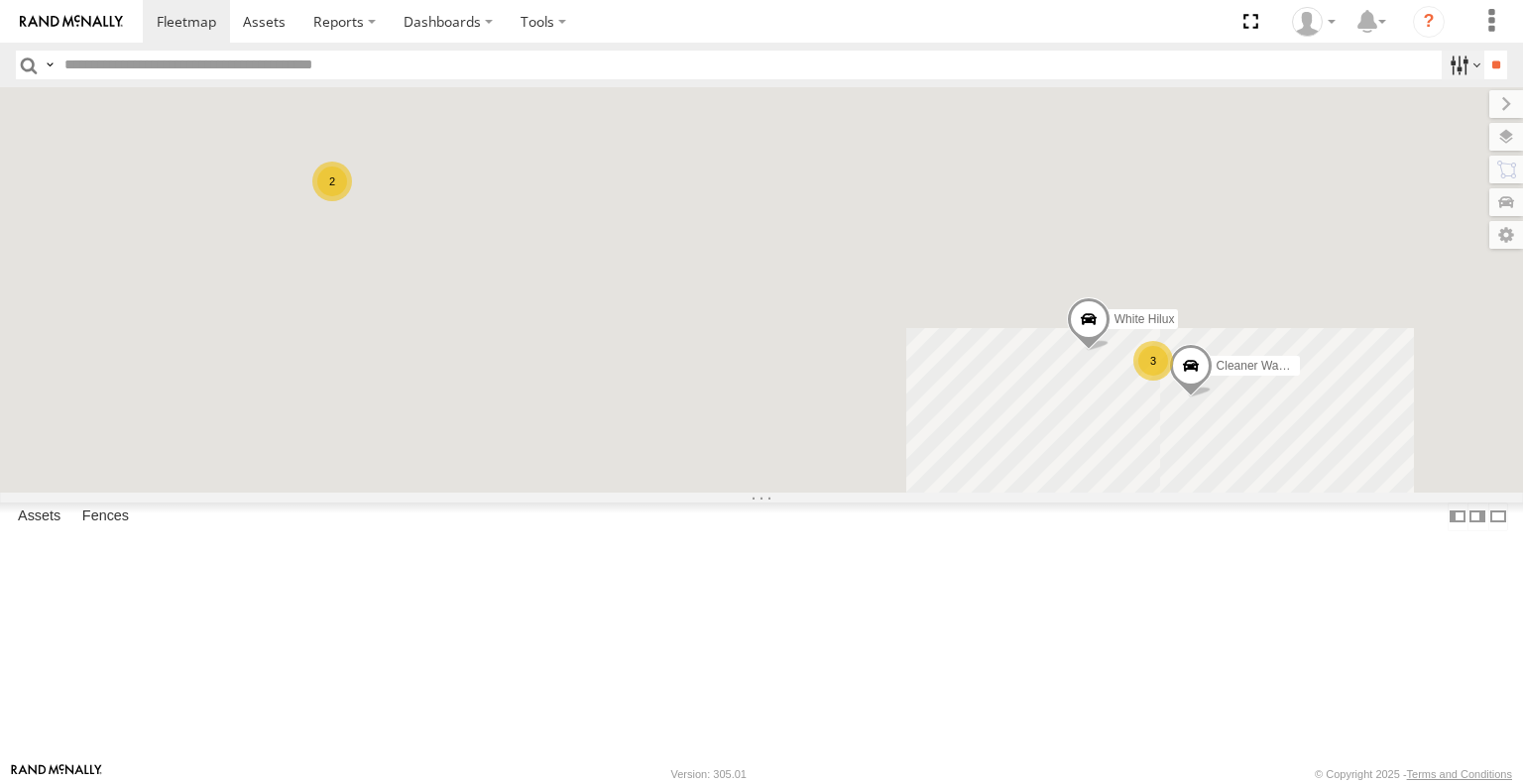 click at bounding box center [1463, 64] 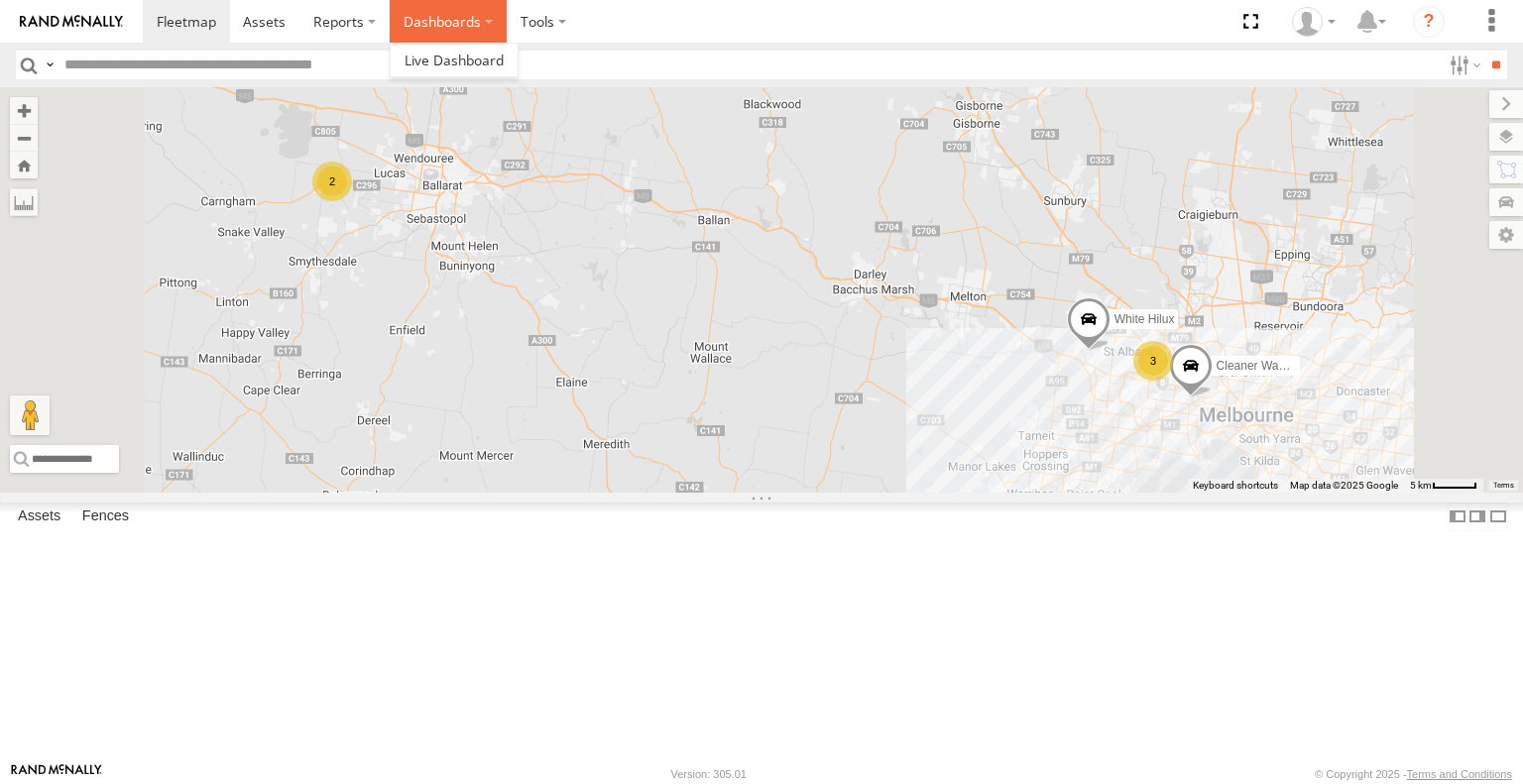 click on "Dashboards" at bounding box center (448, 21) 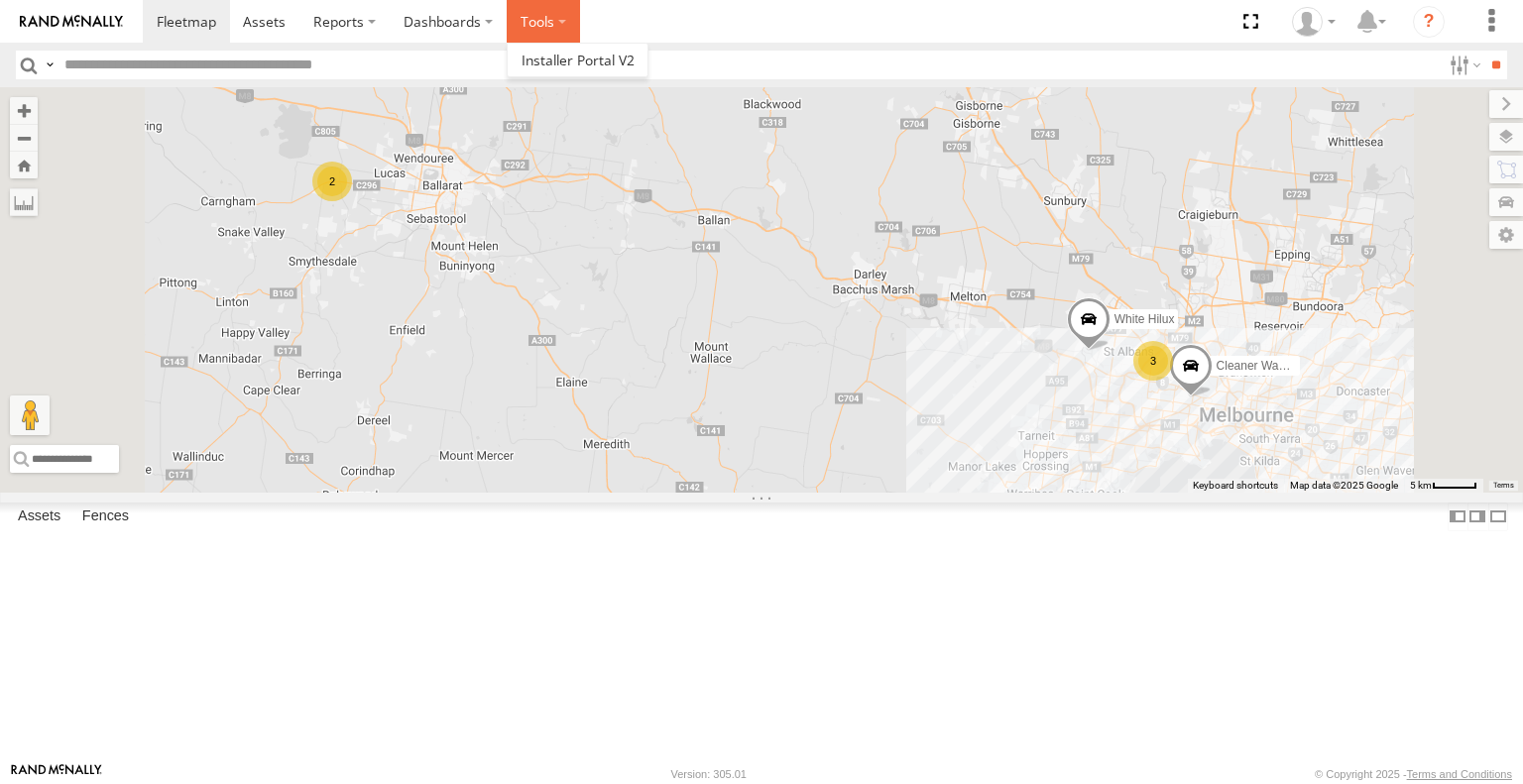 click at bounding box center (543, 21) 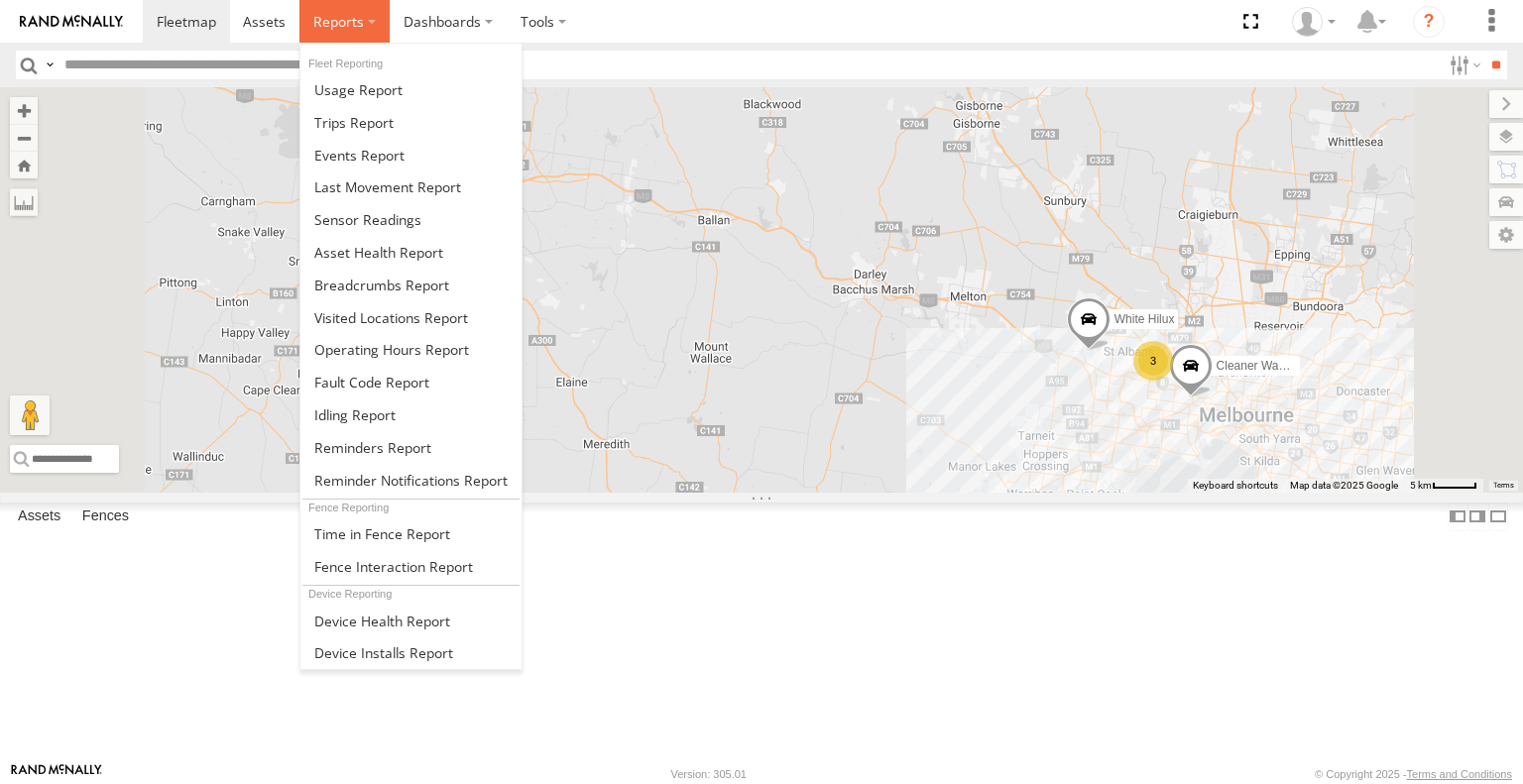 click at bounding box center [344, 21] 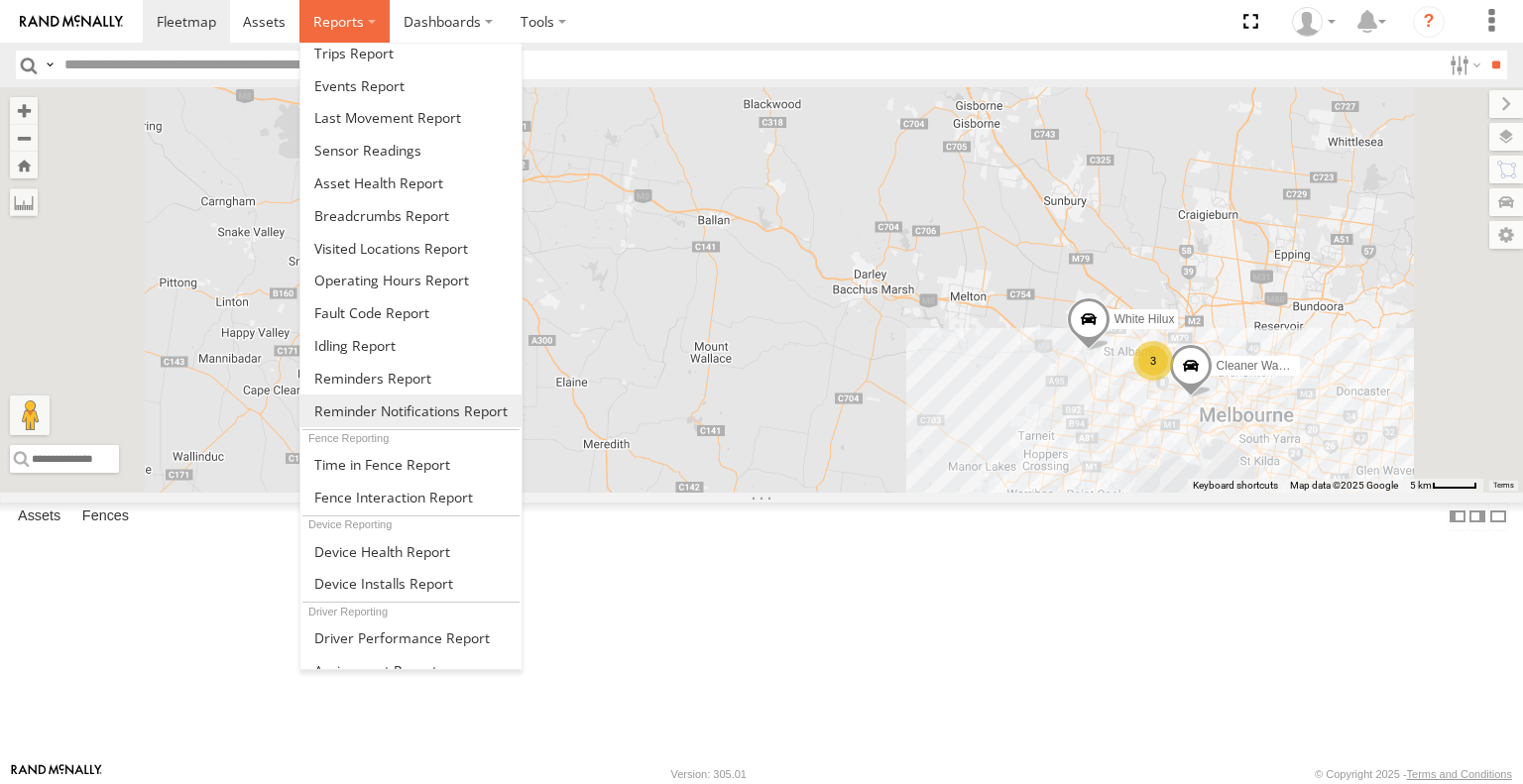 scroll, scrollTop: 0, scrollLeft: 0, axis: both 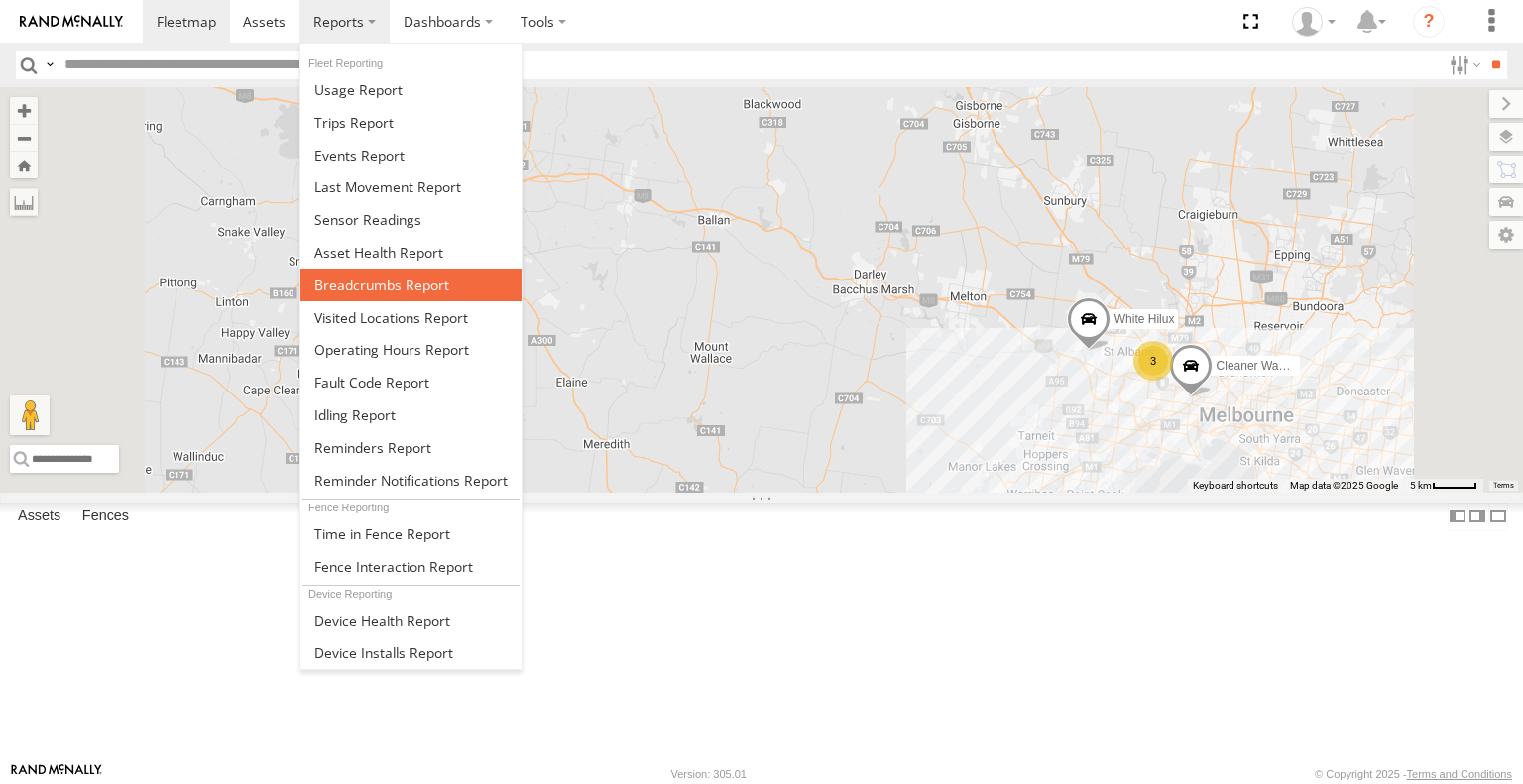 click at bounding box center (382, 284) 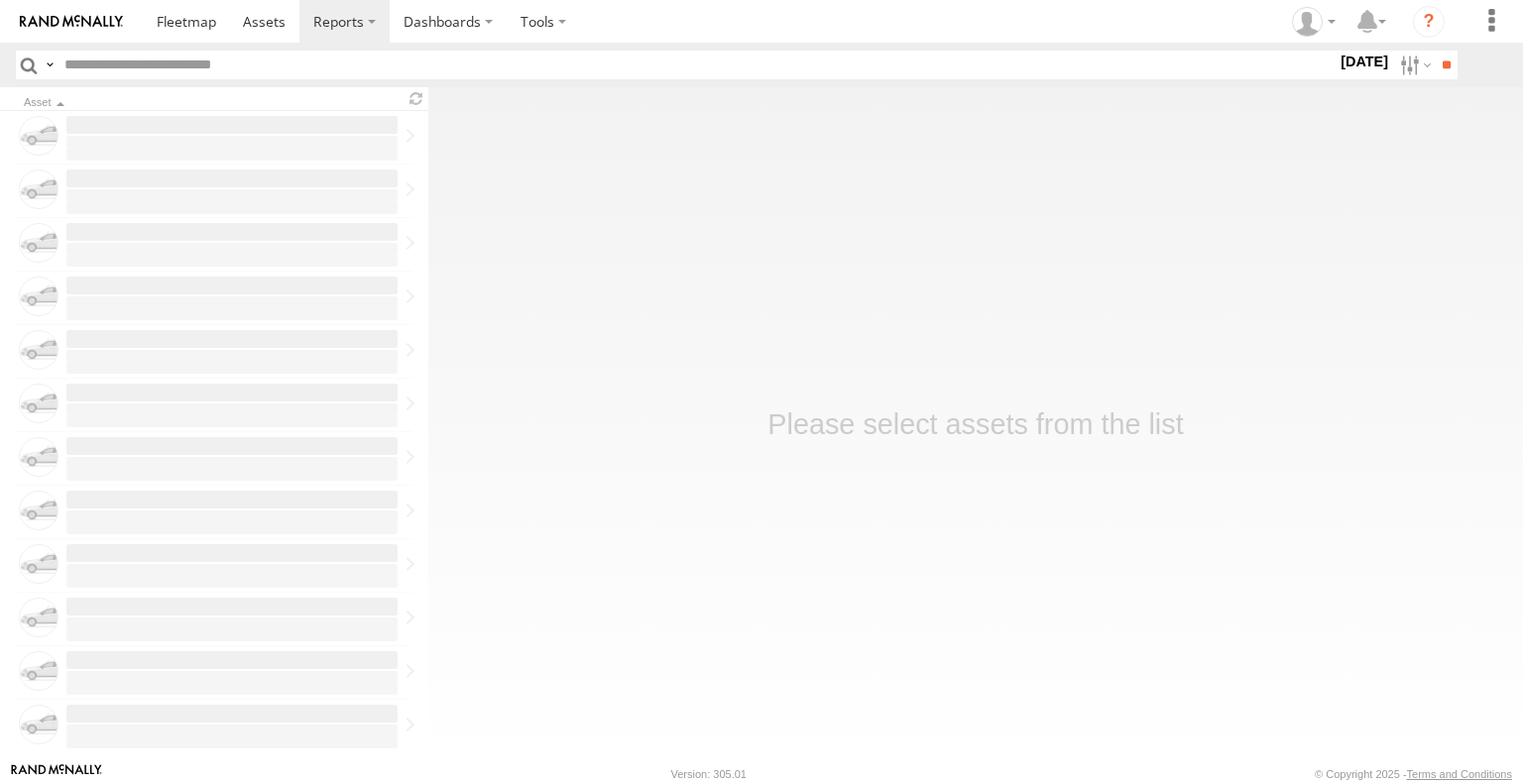 scroll, scrollTop: 0, scrollLeft: 0, axis: both 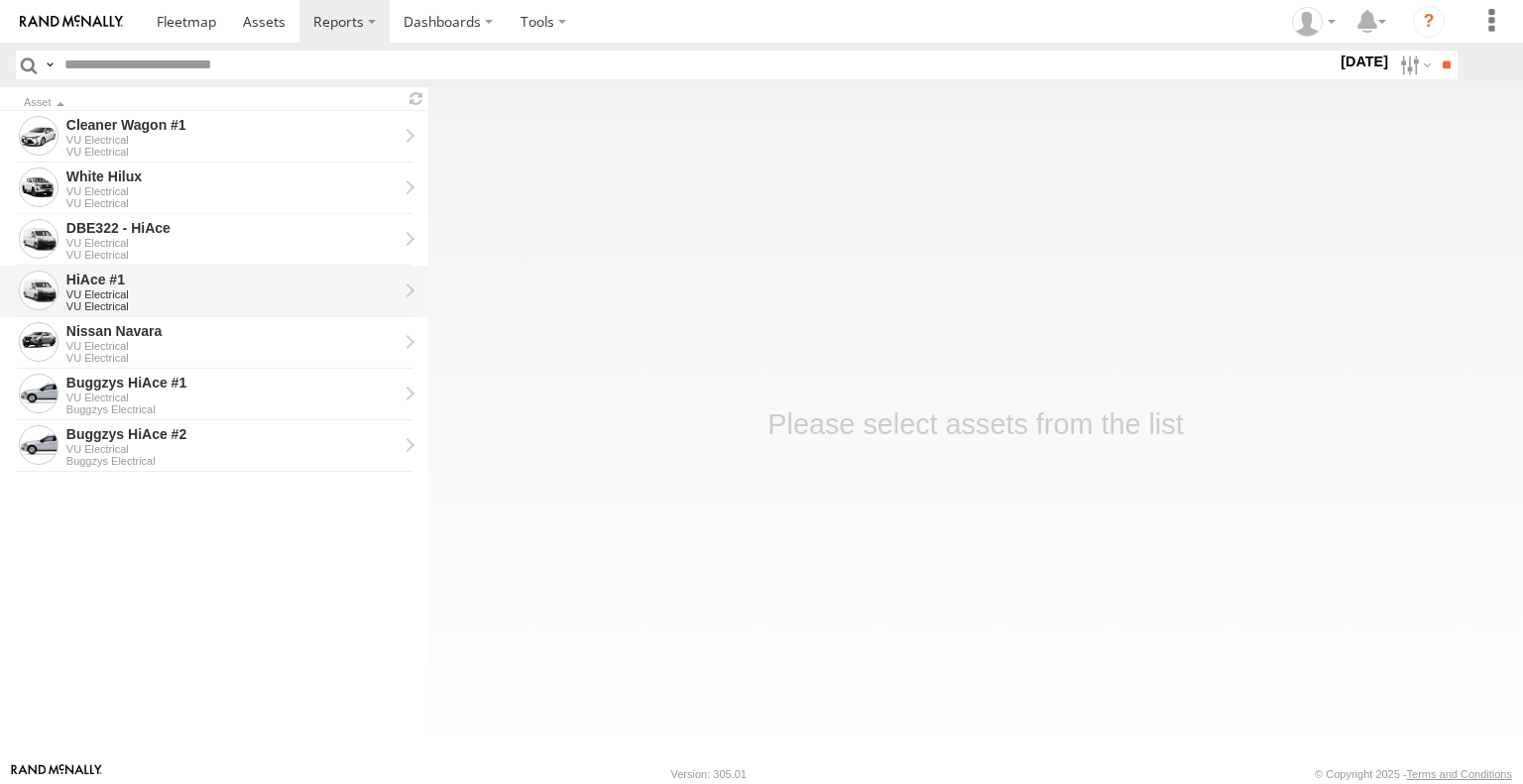 click on "VU Electrical" at bounding box center [232, 294] 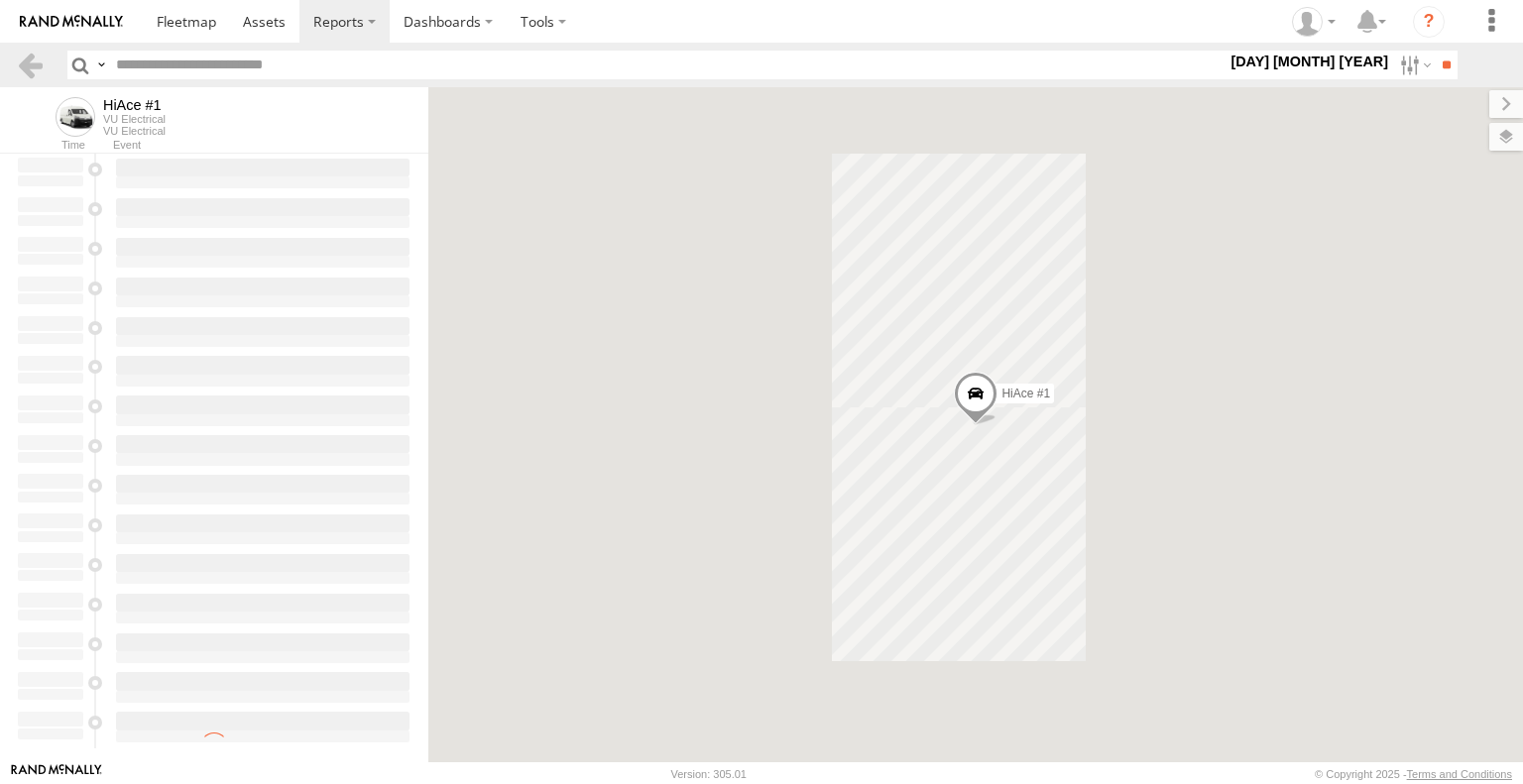 scroll, scrollTop: 0, scrollLeft: 0, axis: both 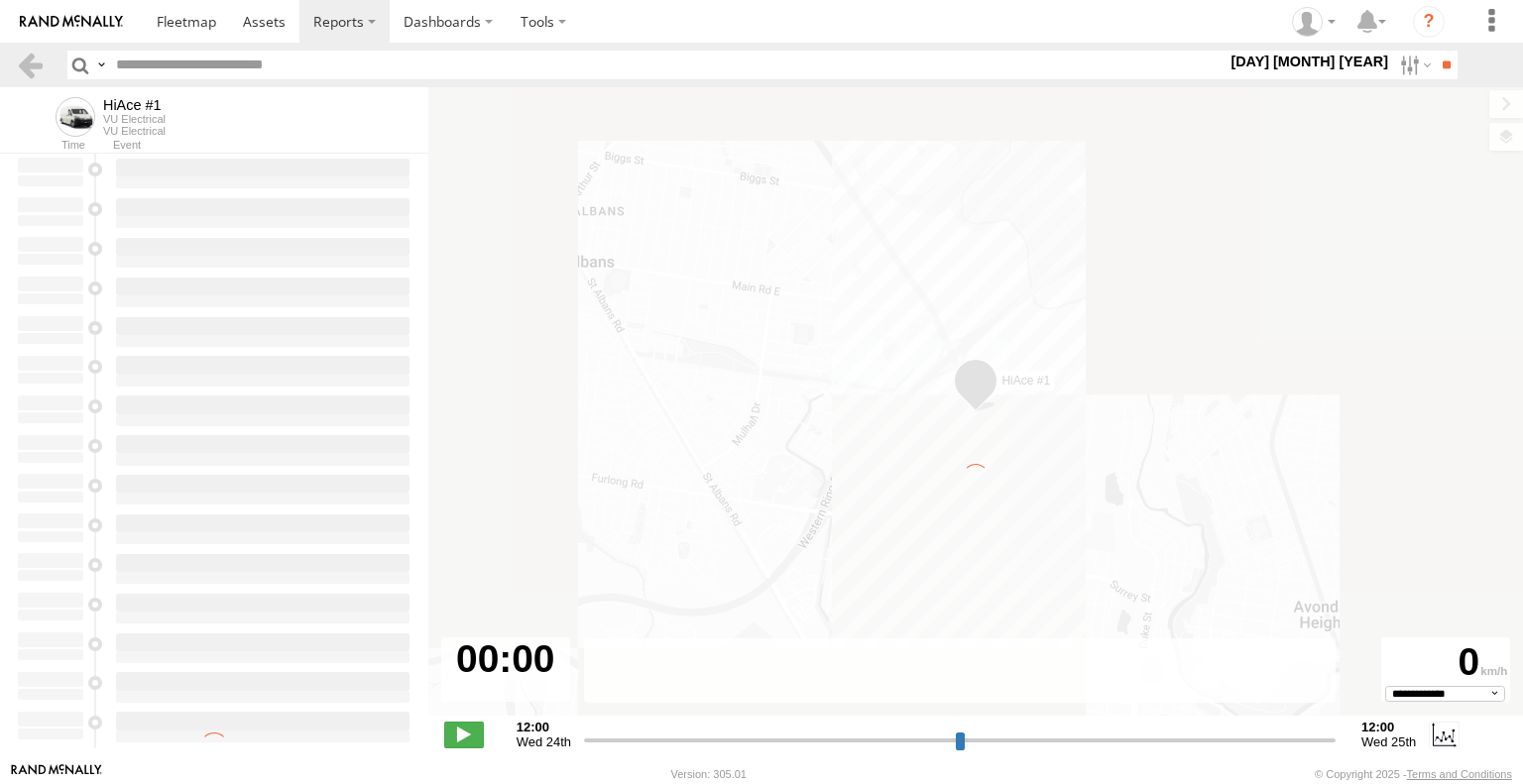 type on "**********" 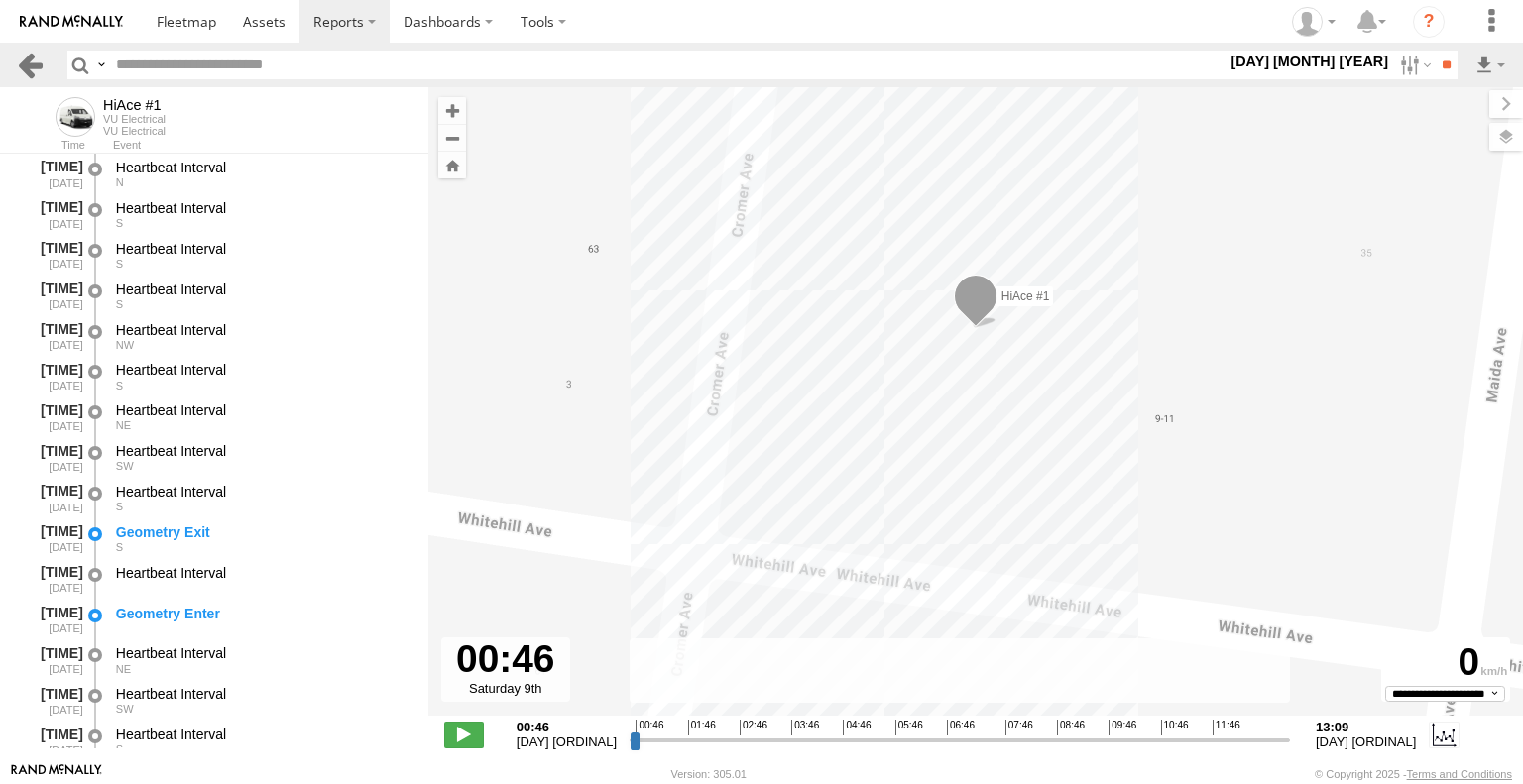 click at bounding box center (30, 64) 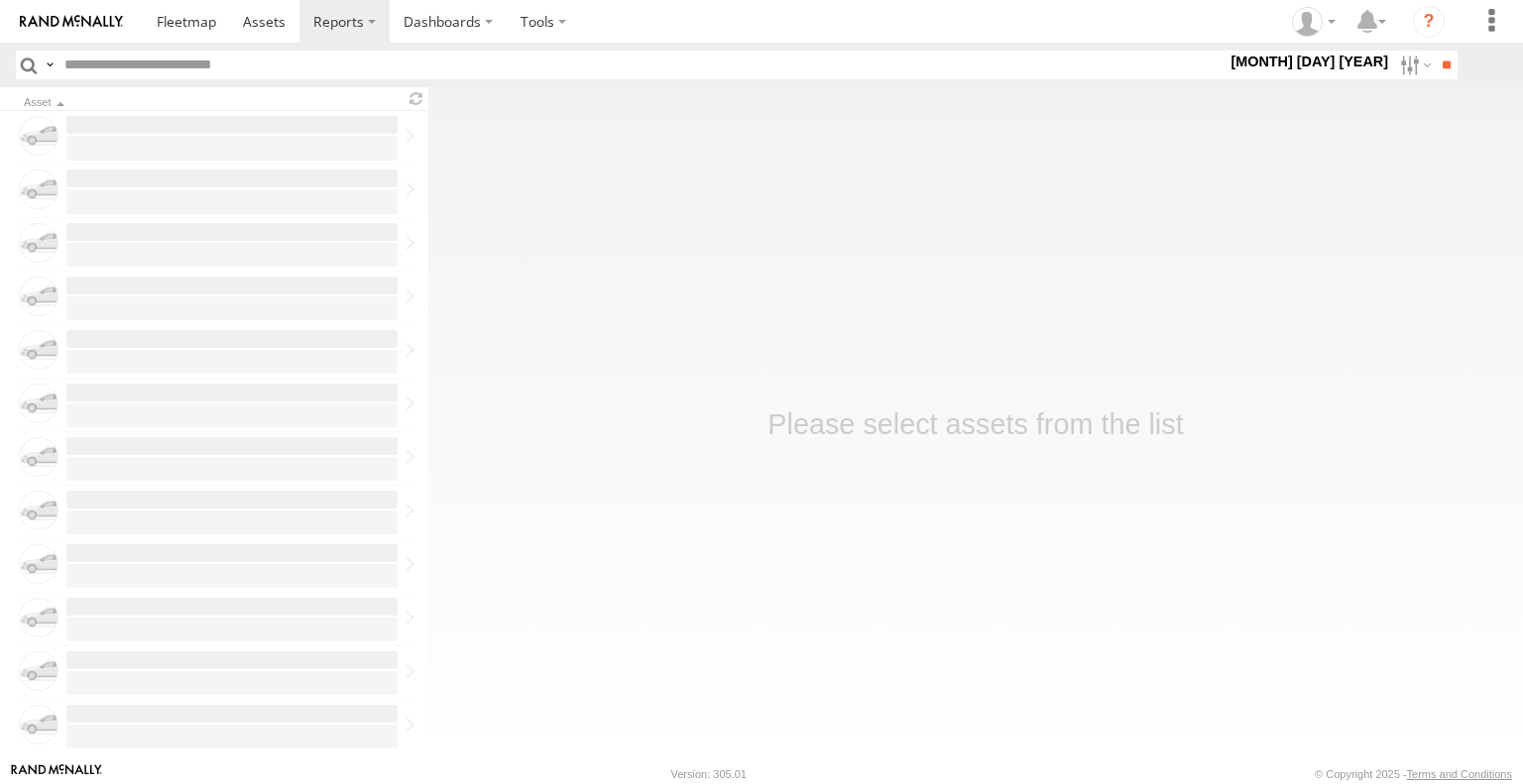 scroll, scrollTop: 0, scrollLeft: 0, axis: both 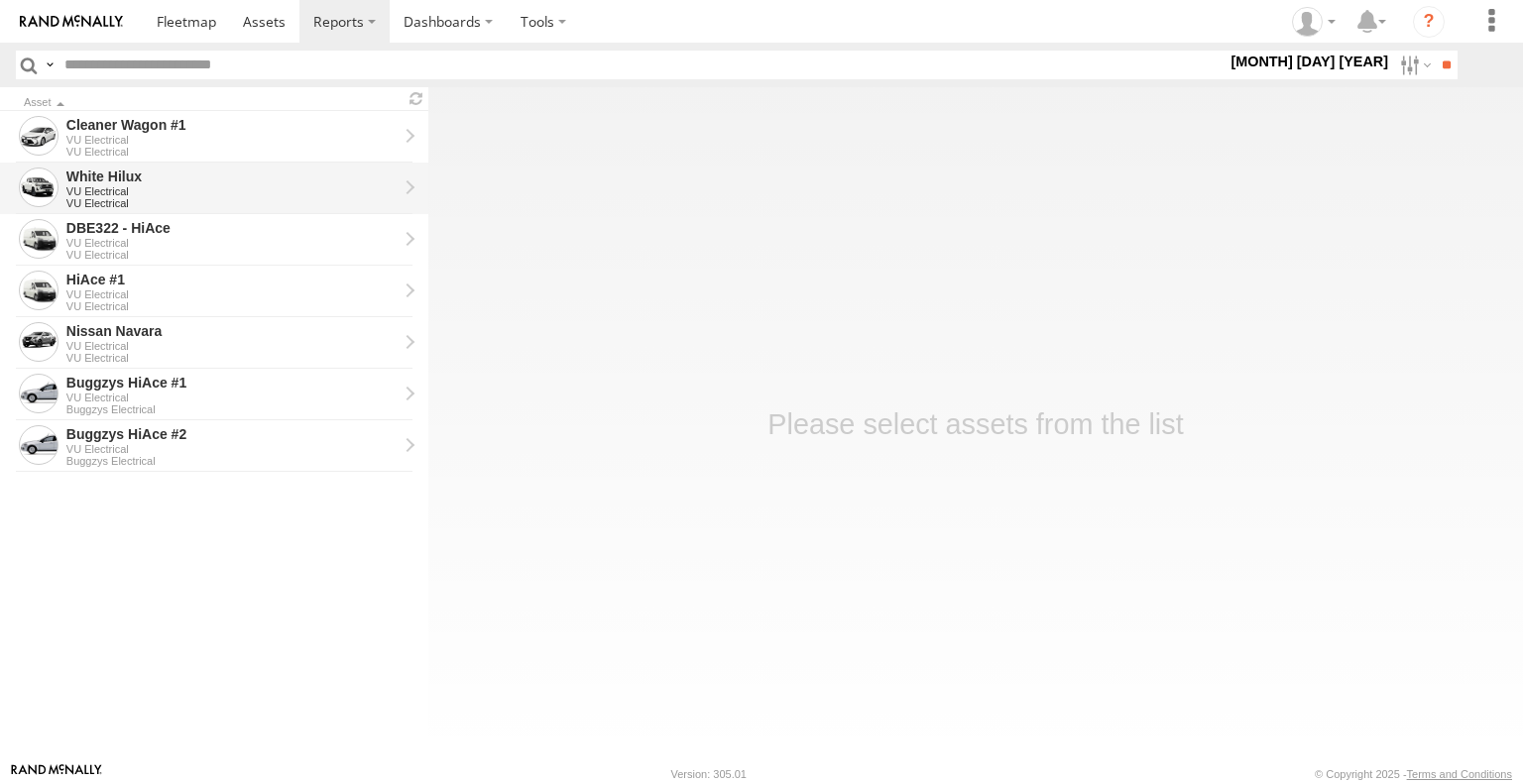 click on "VU Electrical" at bounding box center (232, 191) 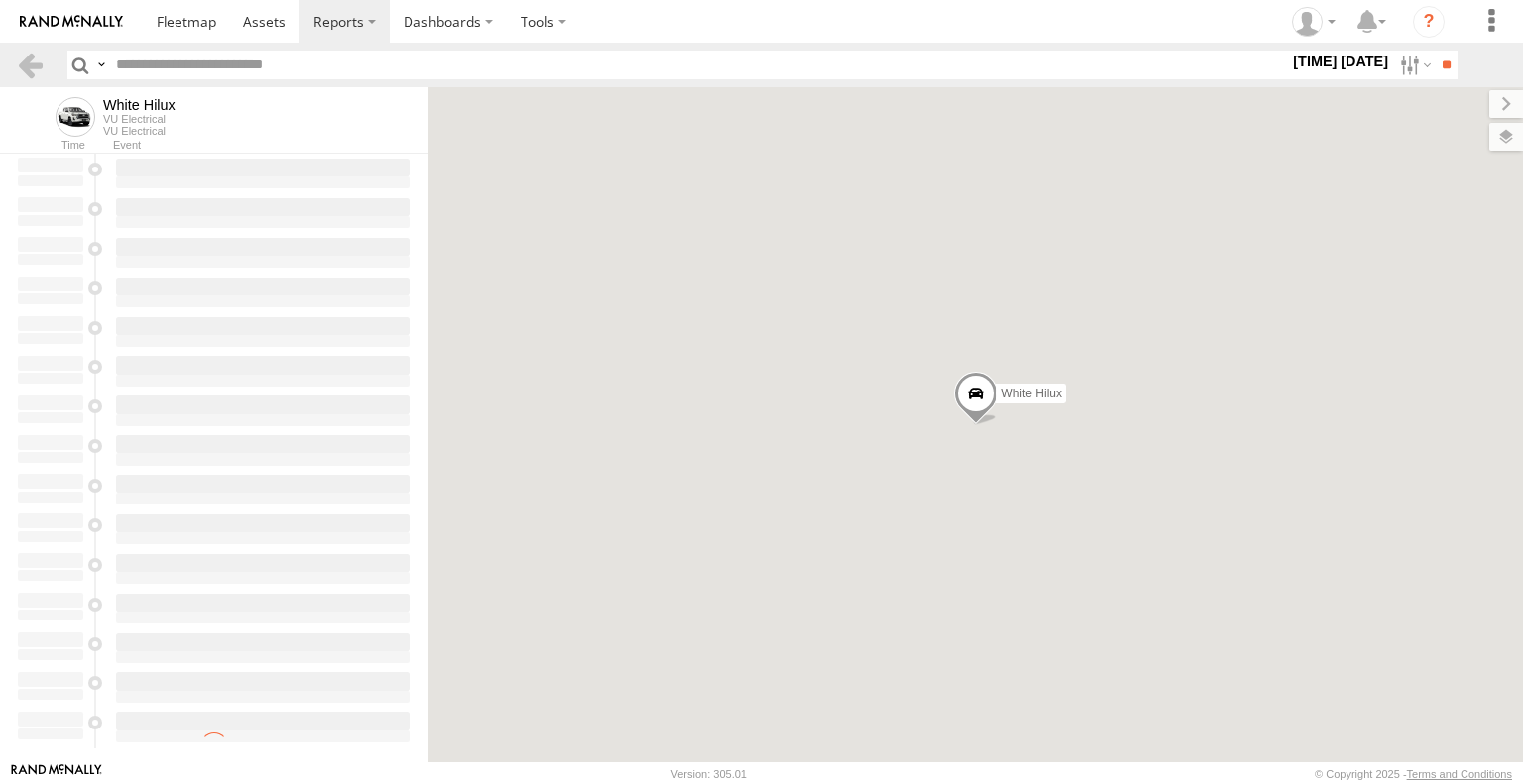 scroll, scrollTop: 0, scrollLeft: 0, axis: both 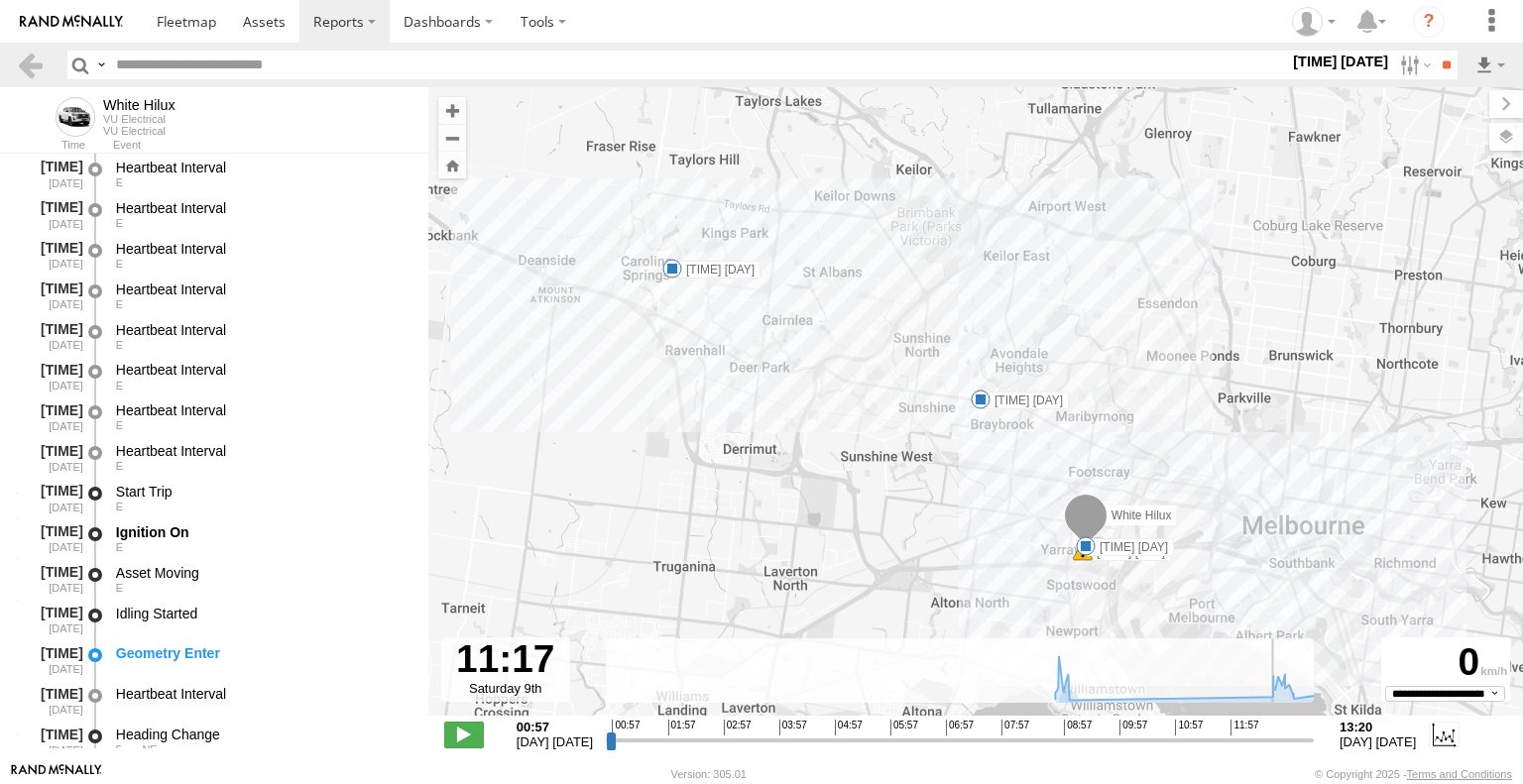 click at bounding box center (960, 739) 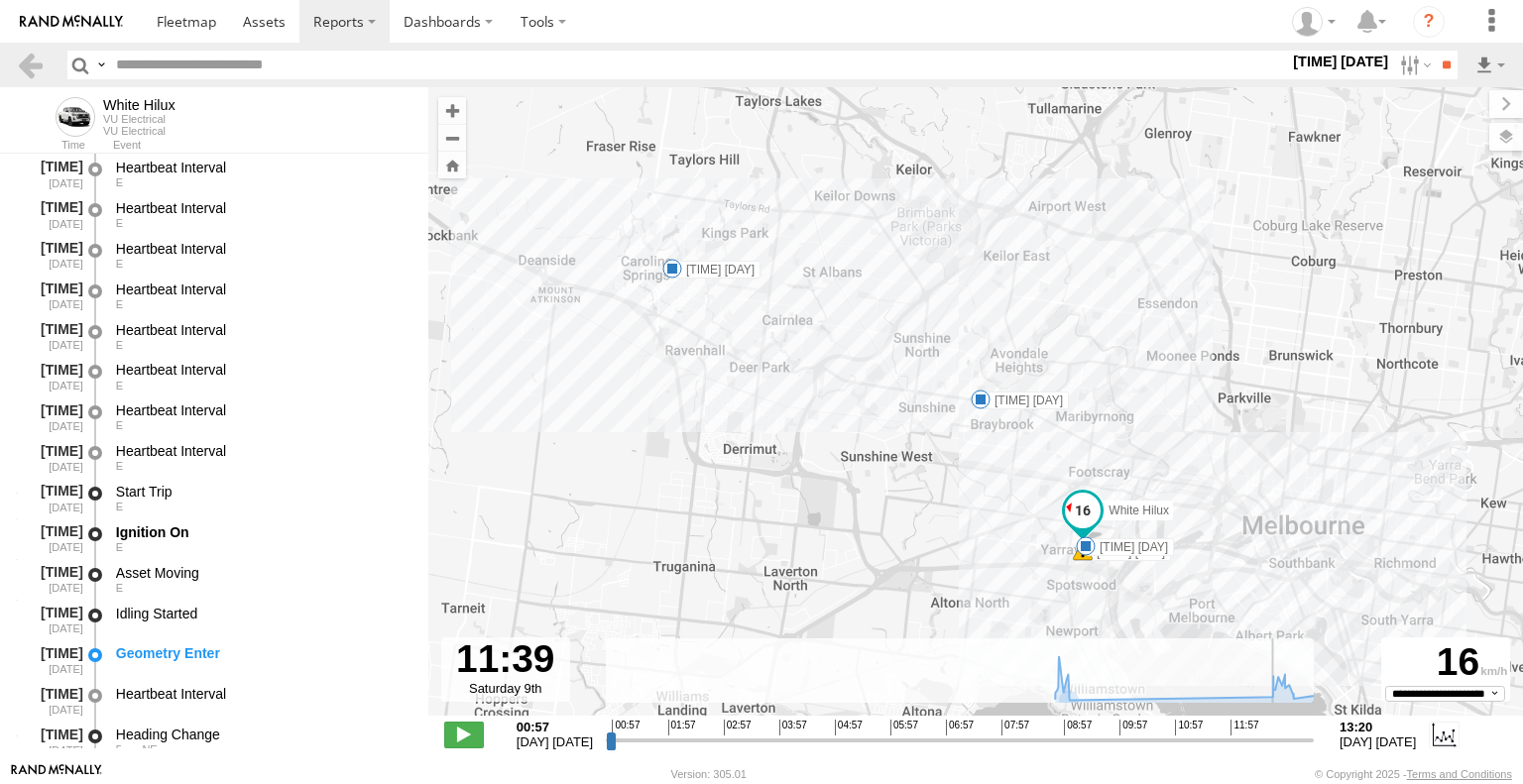 drag, startPoint x: 1215, startPoint y: 744, endPoint x: 1256, endPoint y: 729, distance: 43.65776 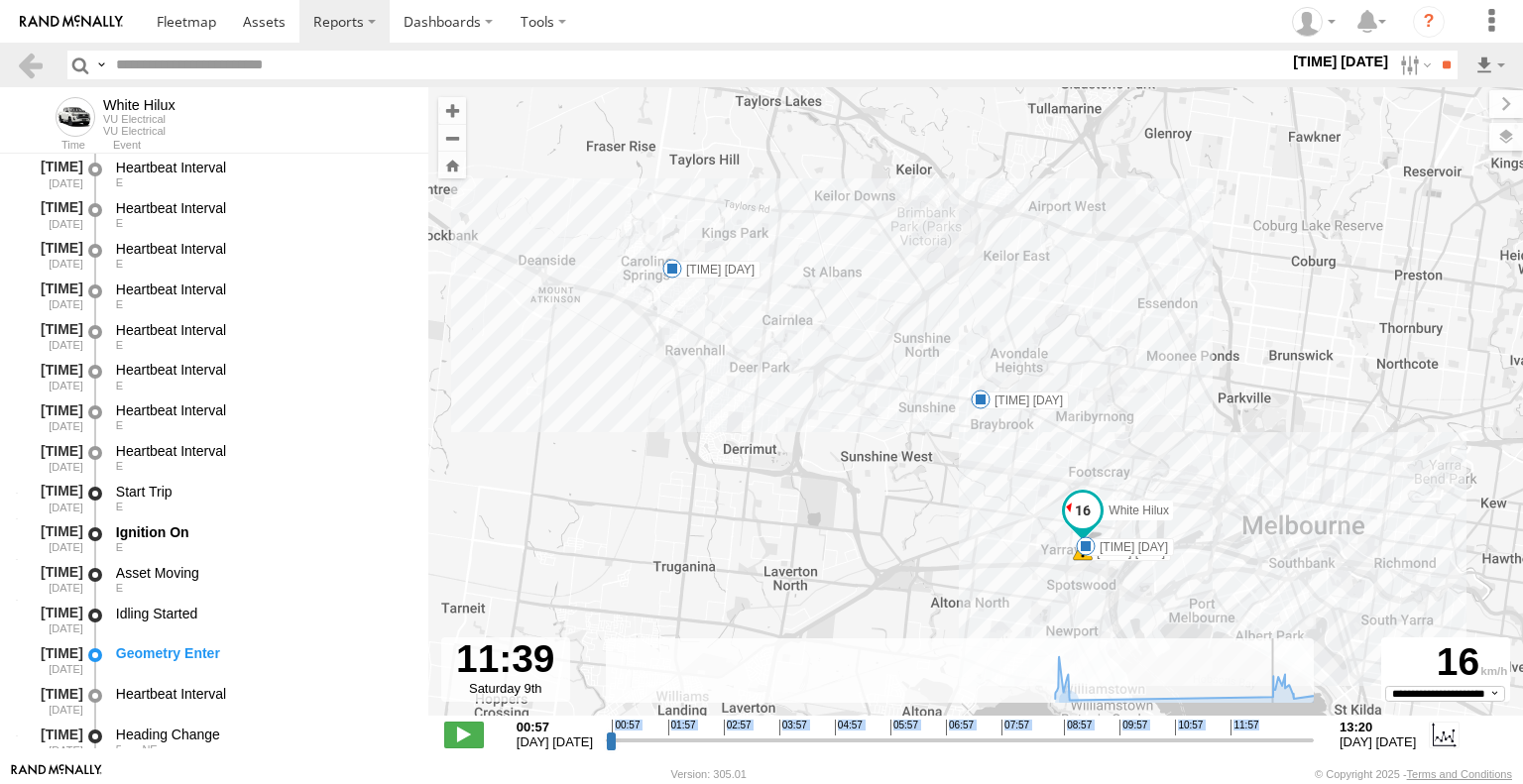 click on "Created with Highcharts 6.0.7 Highcharts.com
[TIME] [TIME] [TIME] [TIME] [TIME] [TIME] [TIME] [TIME] [TIME] [TIME] [TIME] [TIME]" at bounding box center [960, 734] 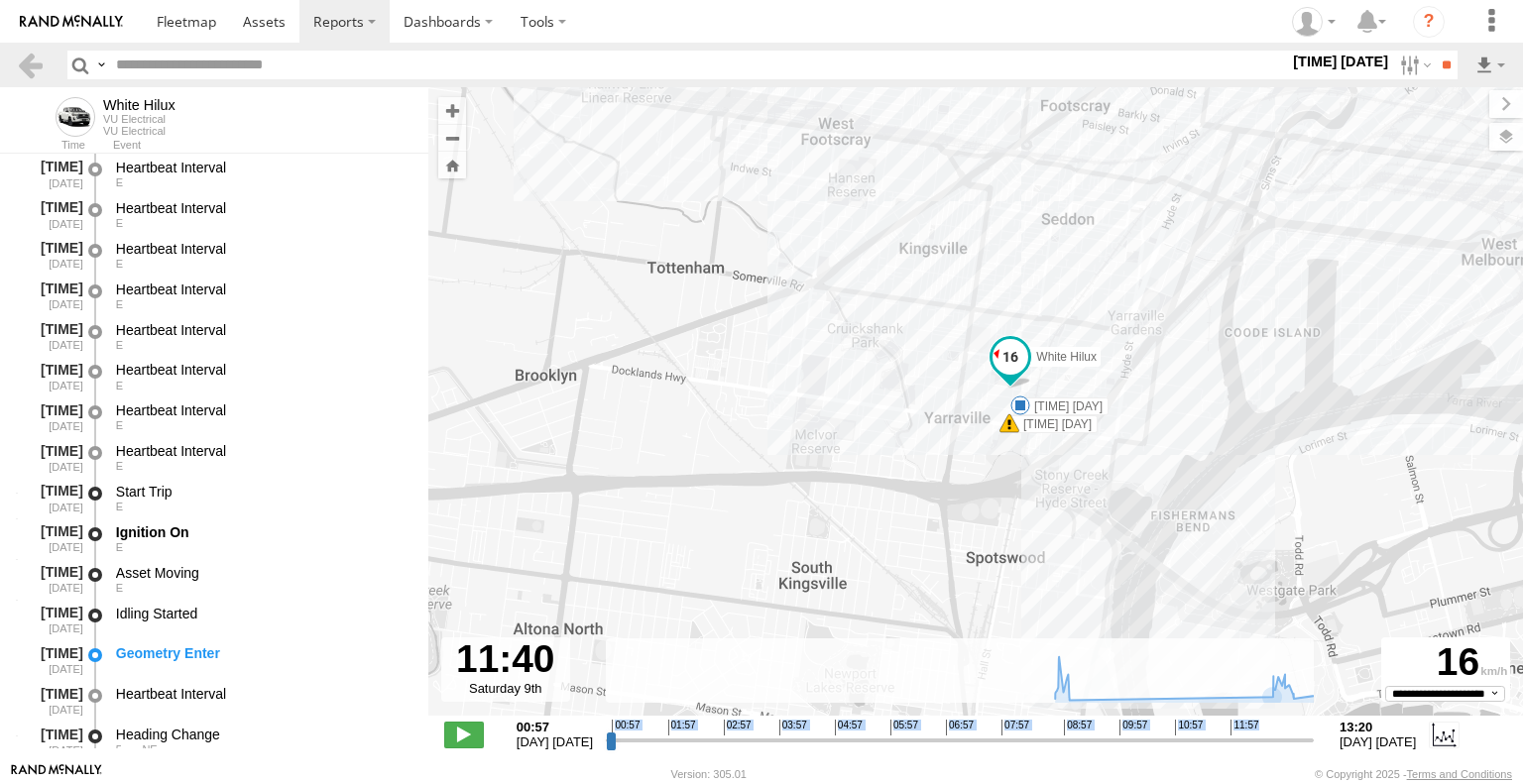 drag, startPoint x: 1073, startPoint y: 464, endPoint x: 1081, endPoint y: 515, distance: 51.623638 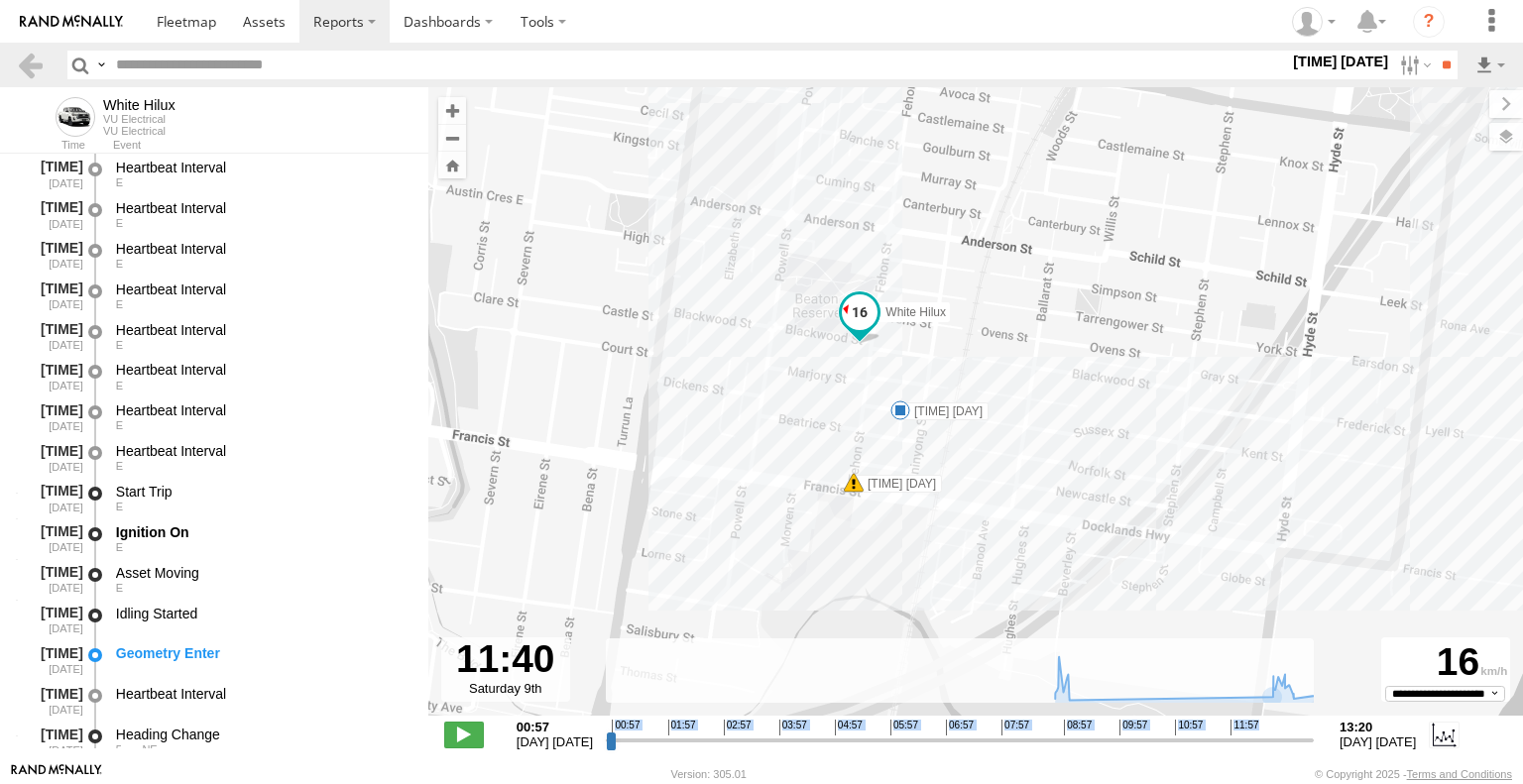 click at bounding box center [900, 410] 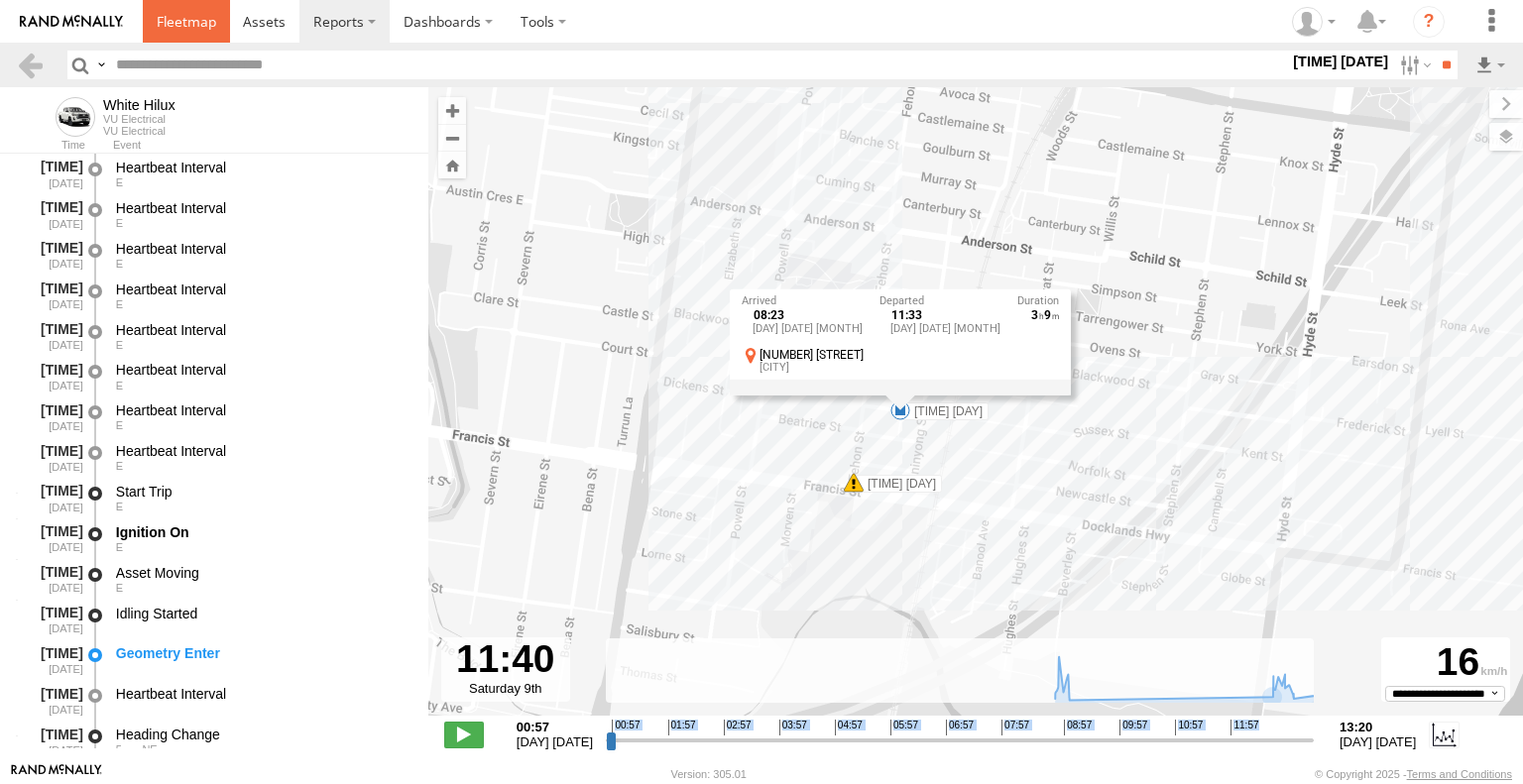 click at bounding box center [186, 21] 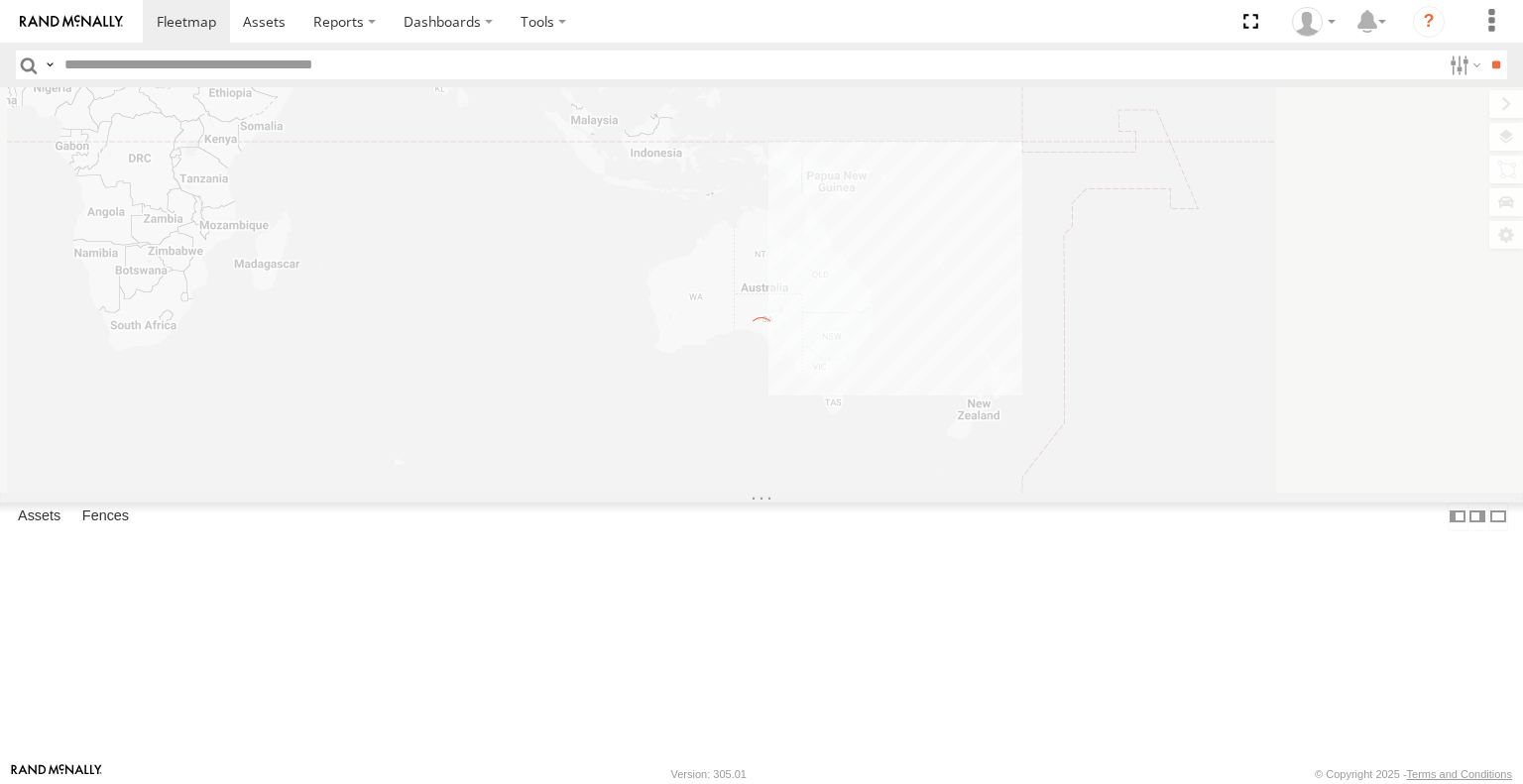 scroll, scrollTop: 0, scrollLeft: 0, axis: both 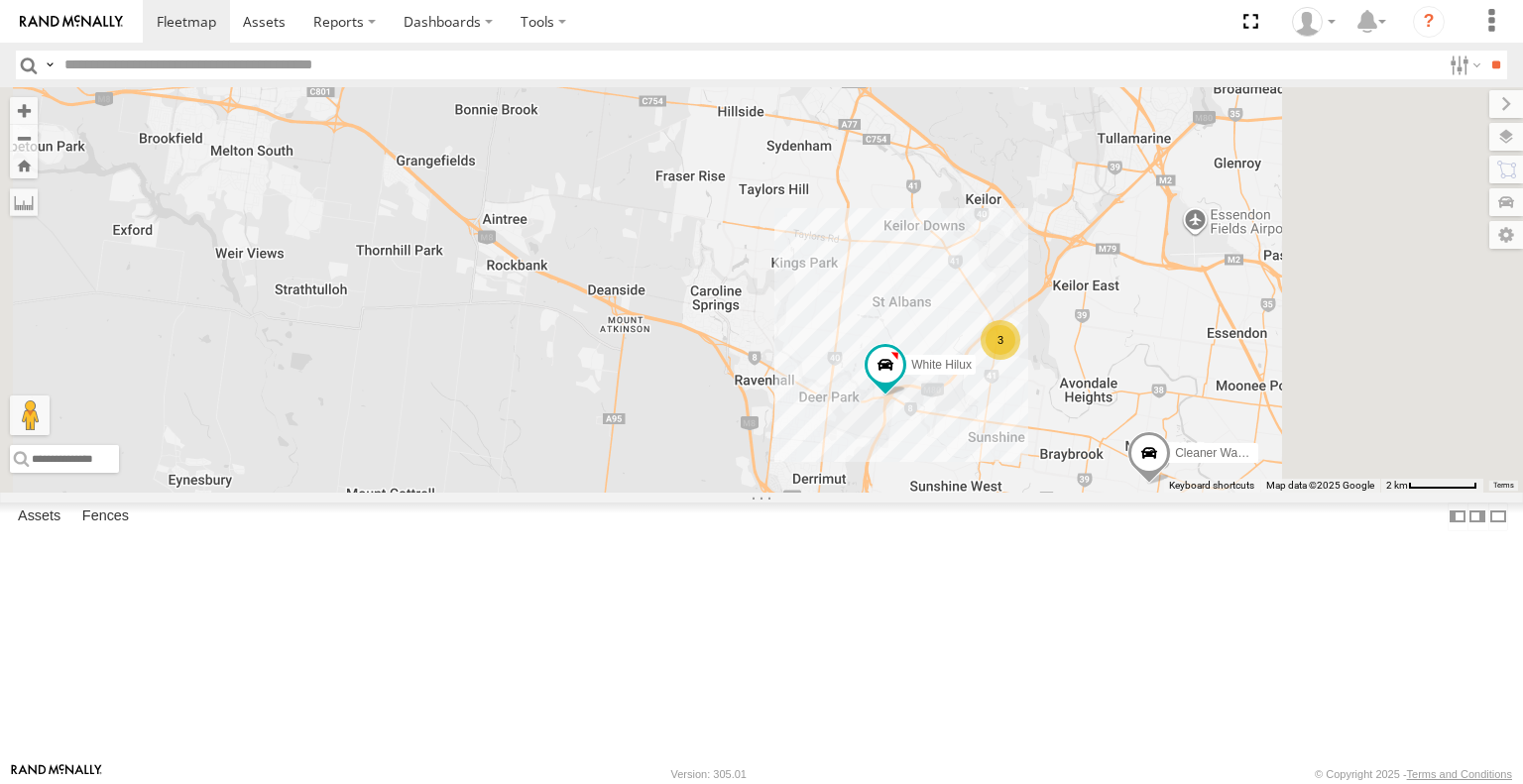 drag, startPoint x: 1416, startPoint y: 537, endPoint x: 1158, endPoint y: 510, distance: 259.40894 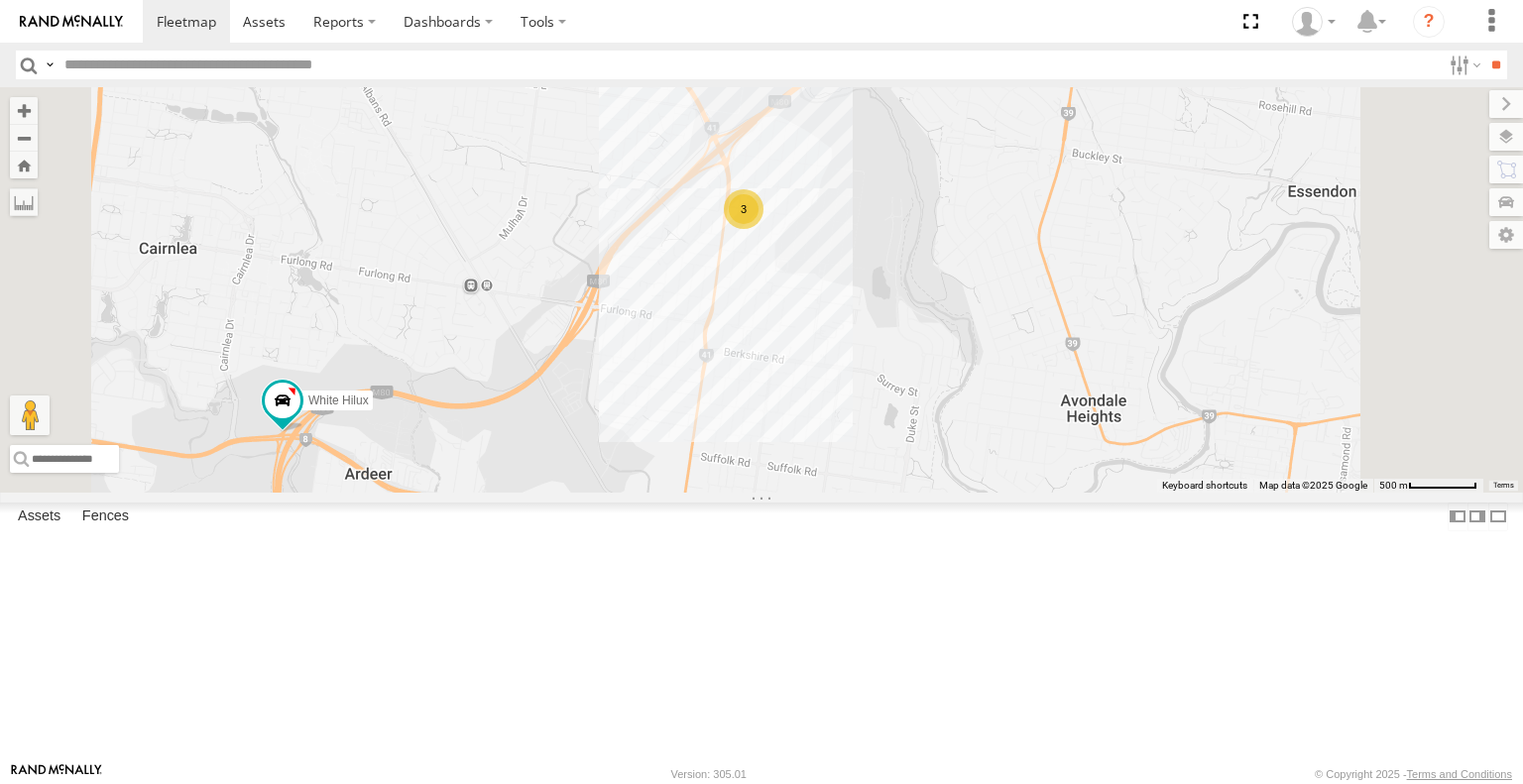 click on "Cleaner Wagon #1 White Hilux 3" at bounding box center (762, 289) 